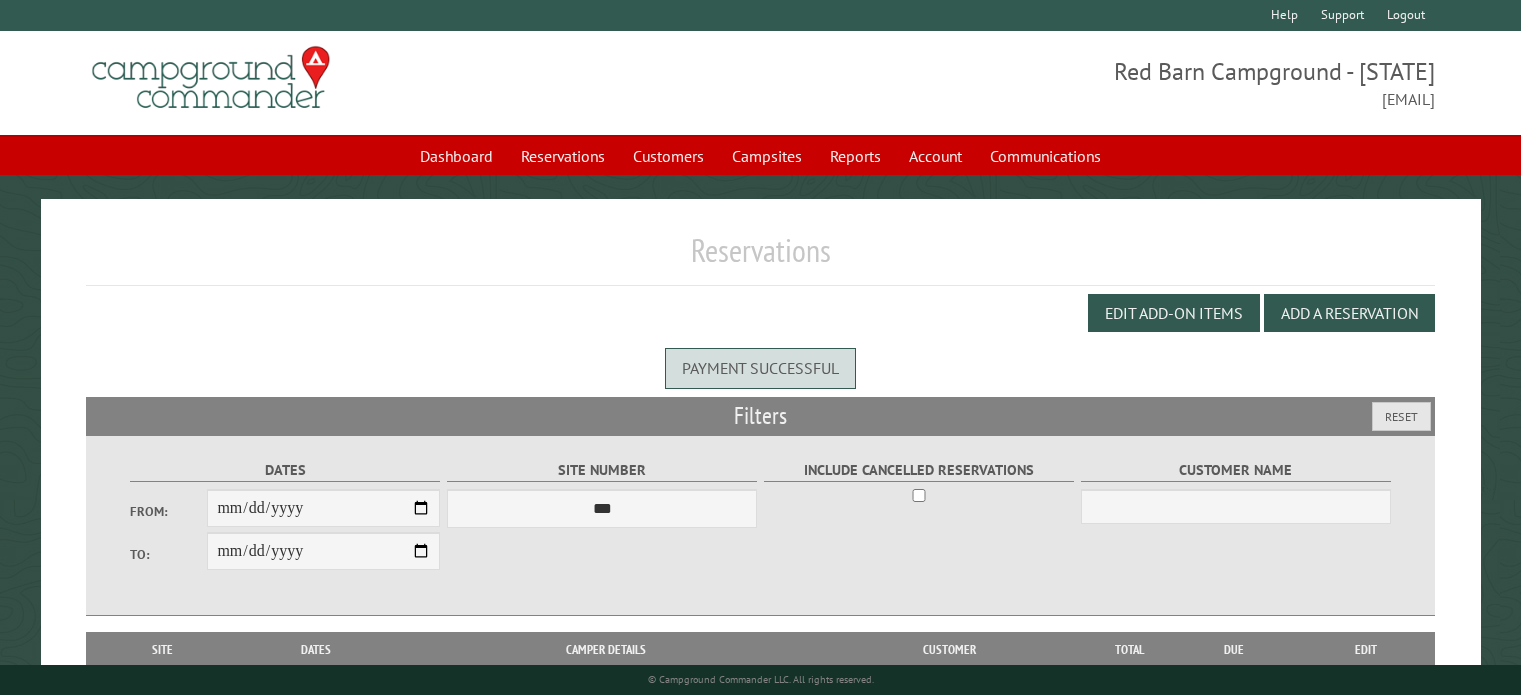 scroll, scrollTop: 108, scrollLeft: 0, axis: vertical 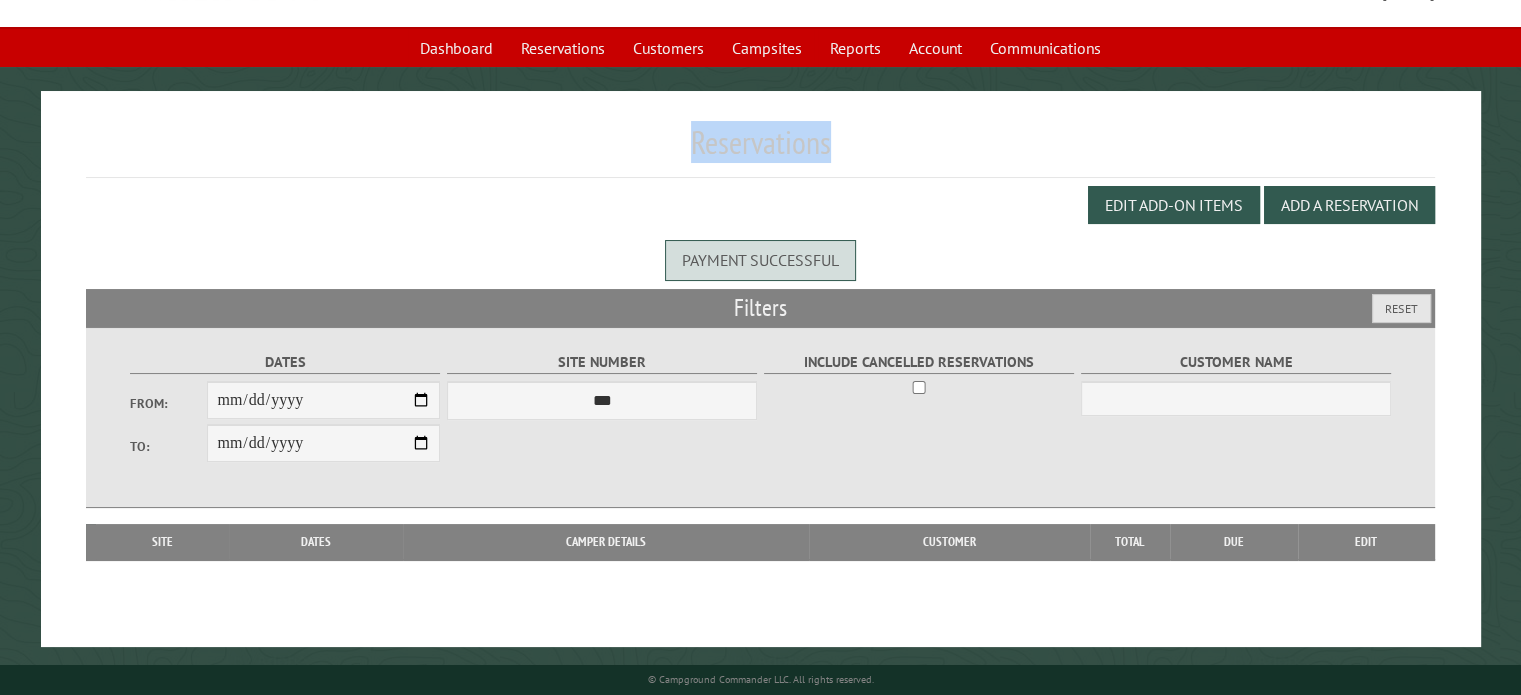 drag, startPoint x: 377, startPoint y: 132, endPoint x: 562, endPoint y: 187, distance: 193.0026 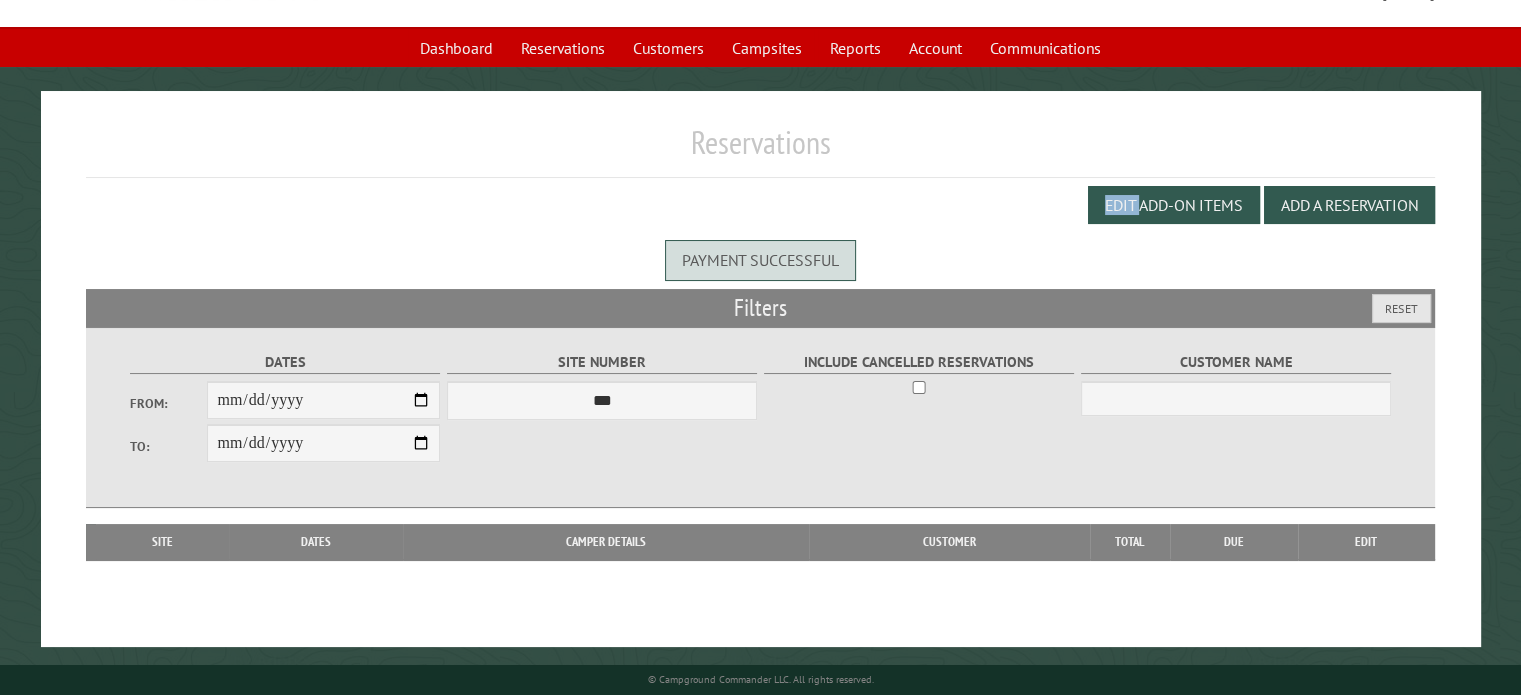 click on "Edit Add-on Items
Add a Reservation" at bounding box center [760, 205] 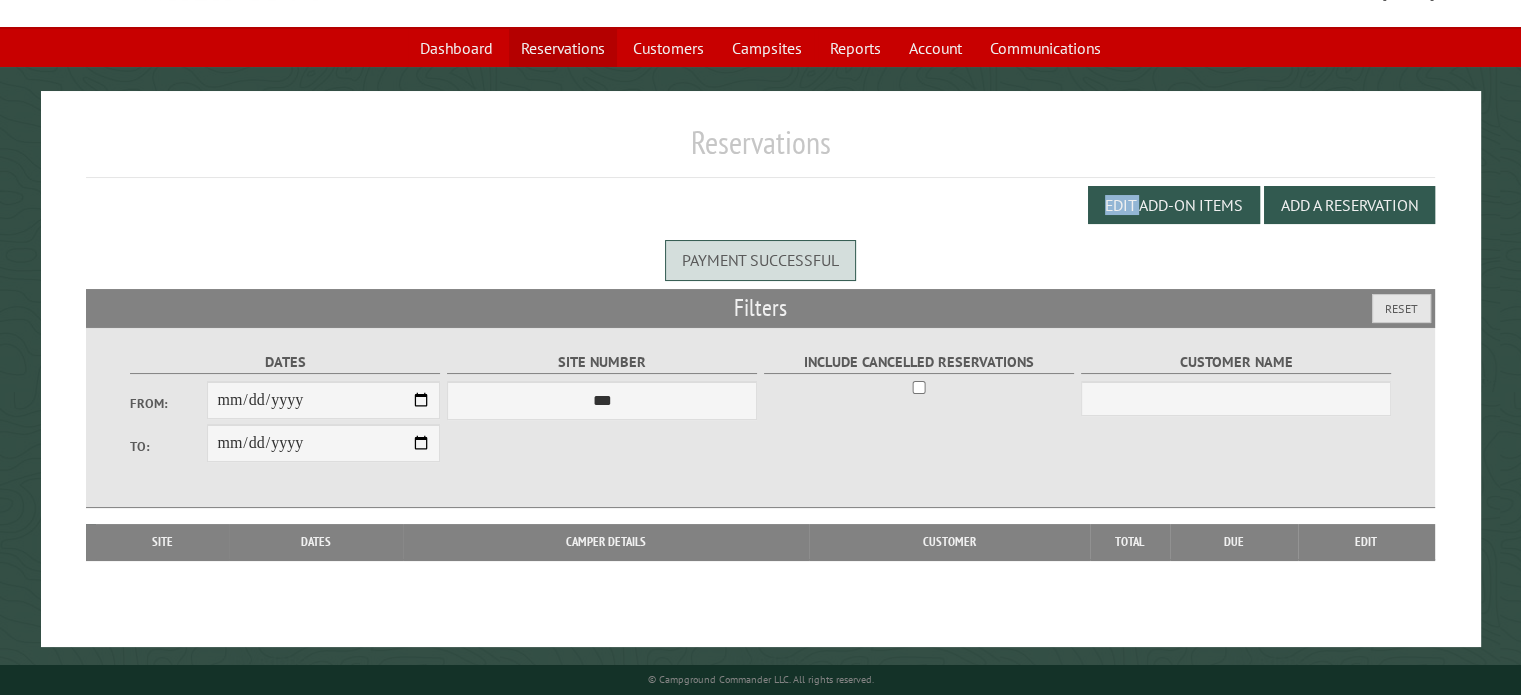click on "Reservations" at bounding box center (563, 48) 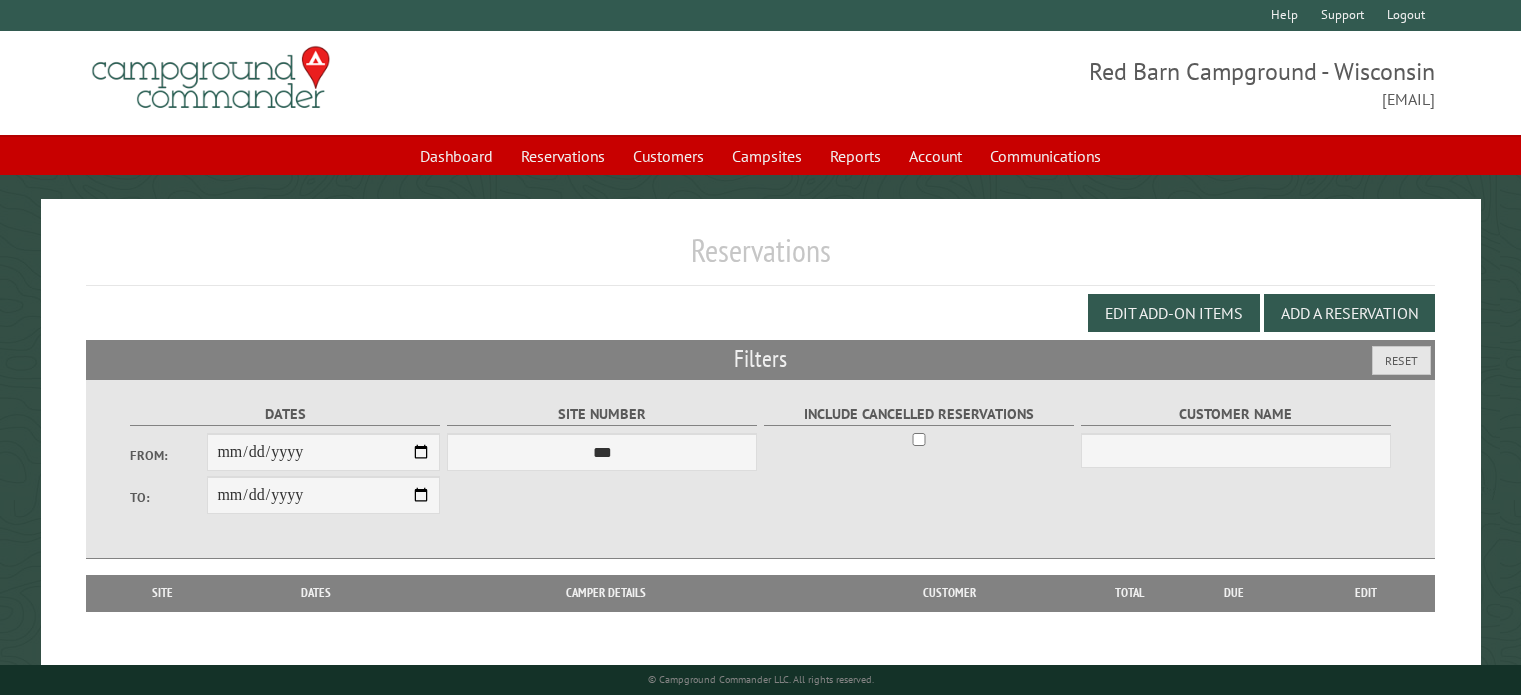 scroll, scrollTop: 0, scrollLeft: 0, axis: both 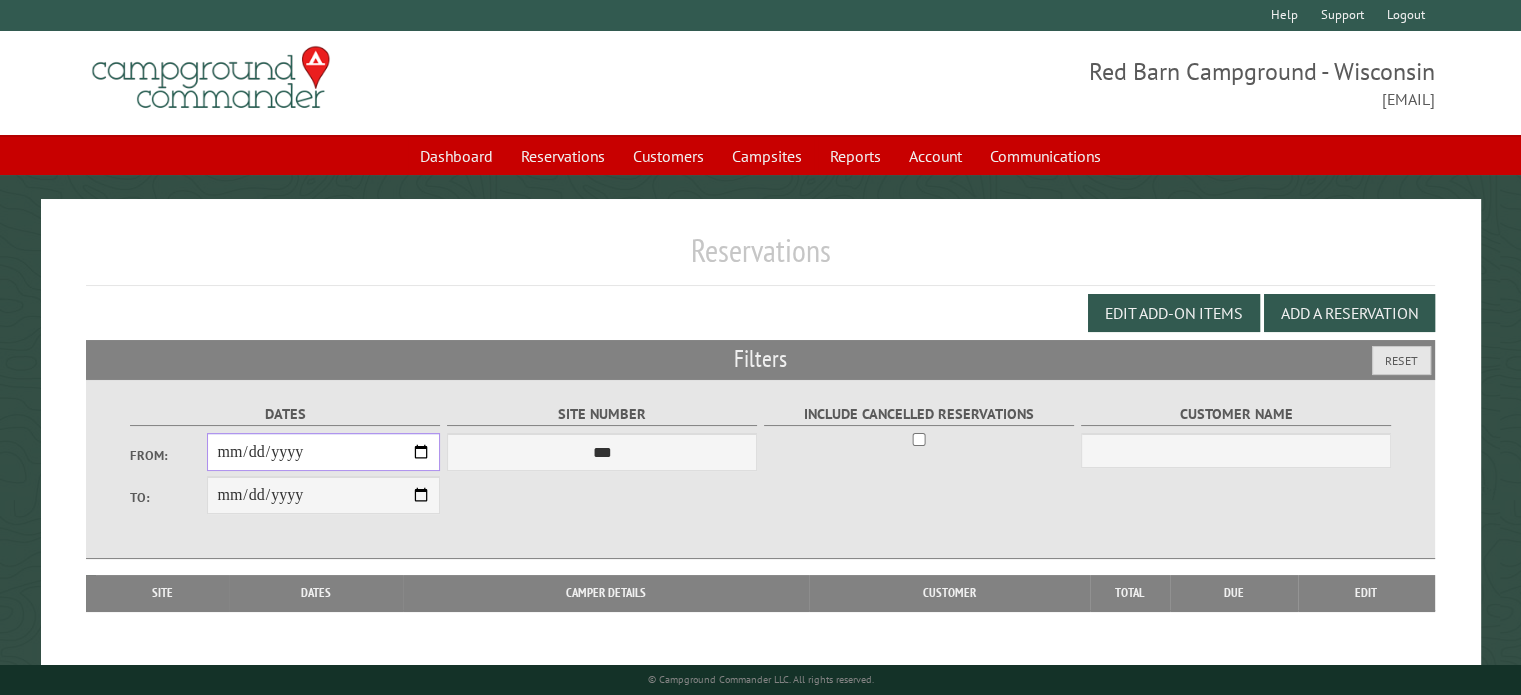 click on "From:" at bounding box center (323, 452) 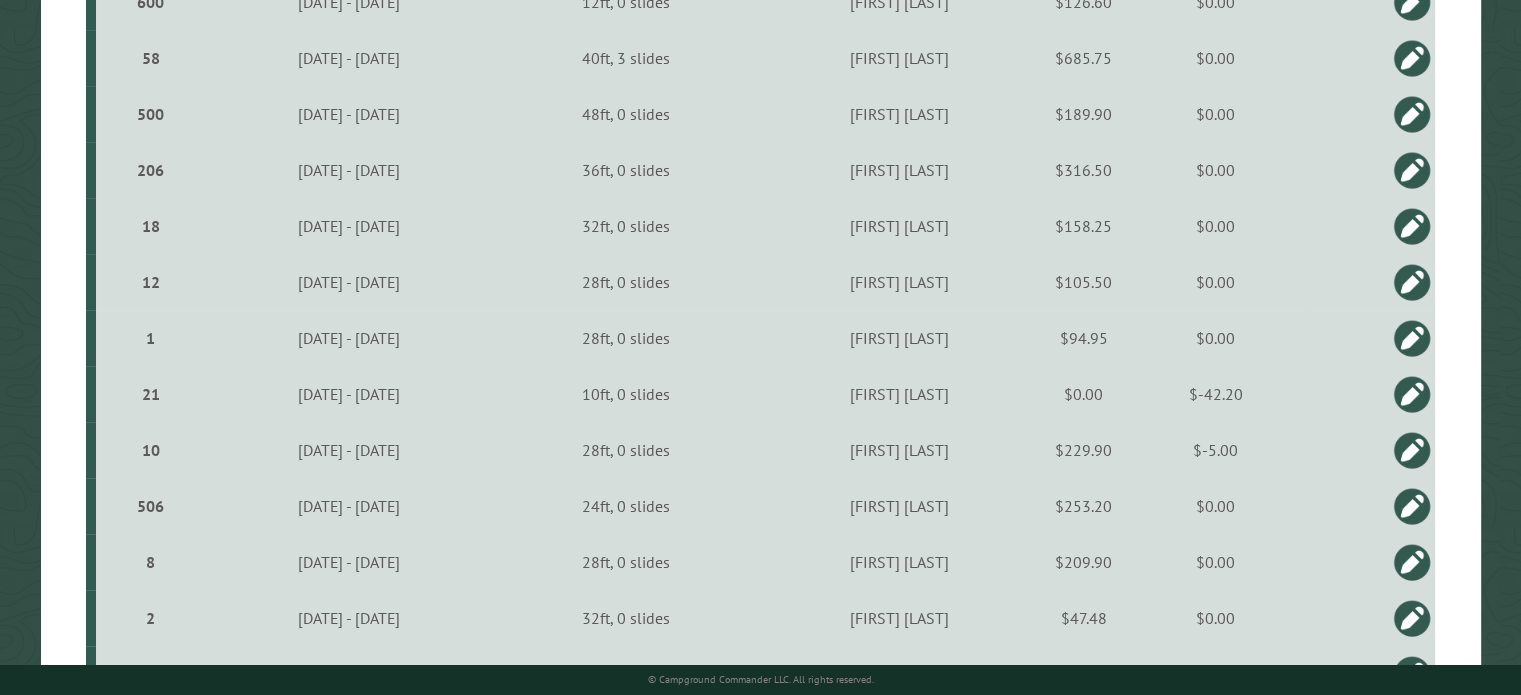 scroll, scrollTop: 1075, scrollLeft: 0, axis: vertical 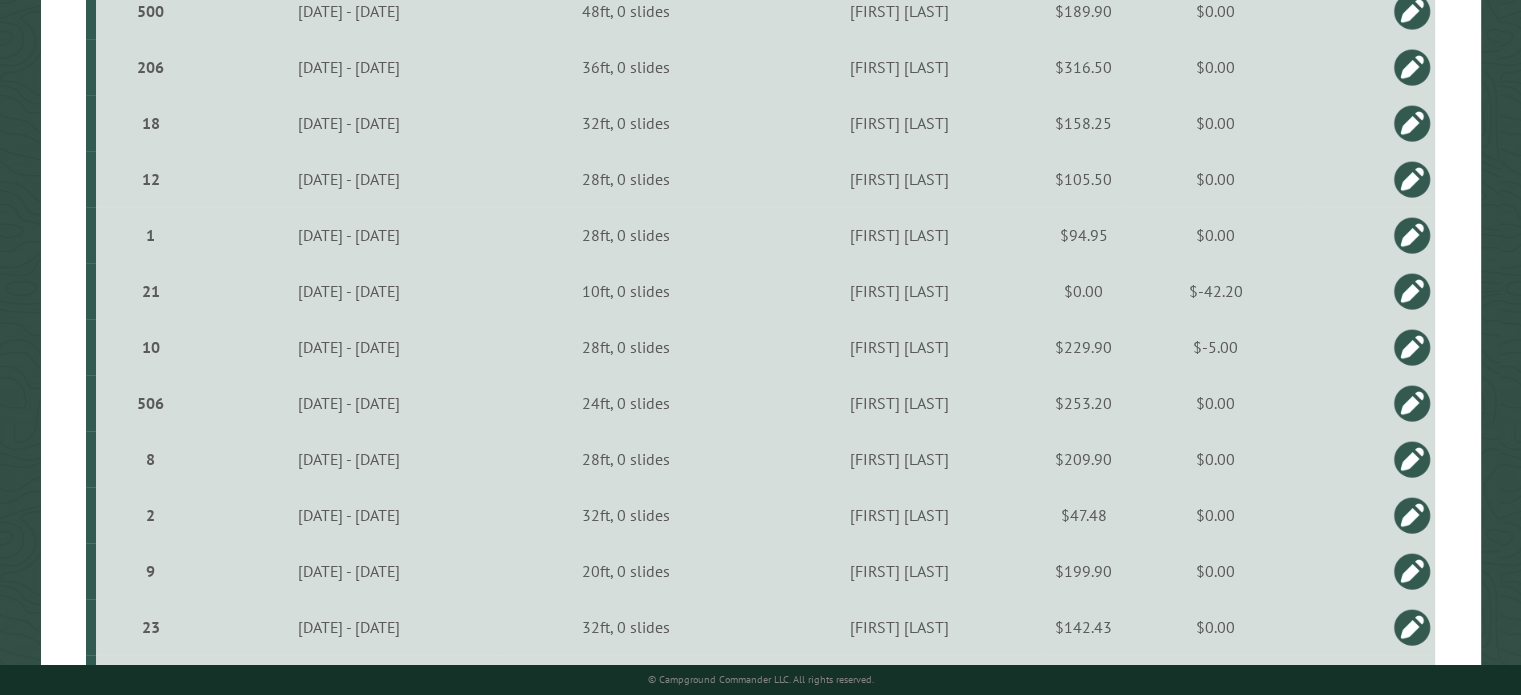 click on "506" at bounding box center [150, 403] 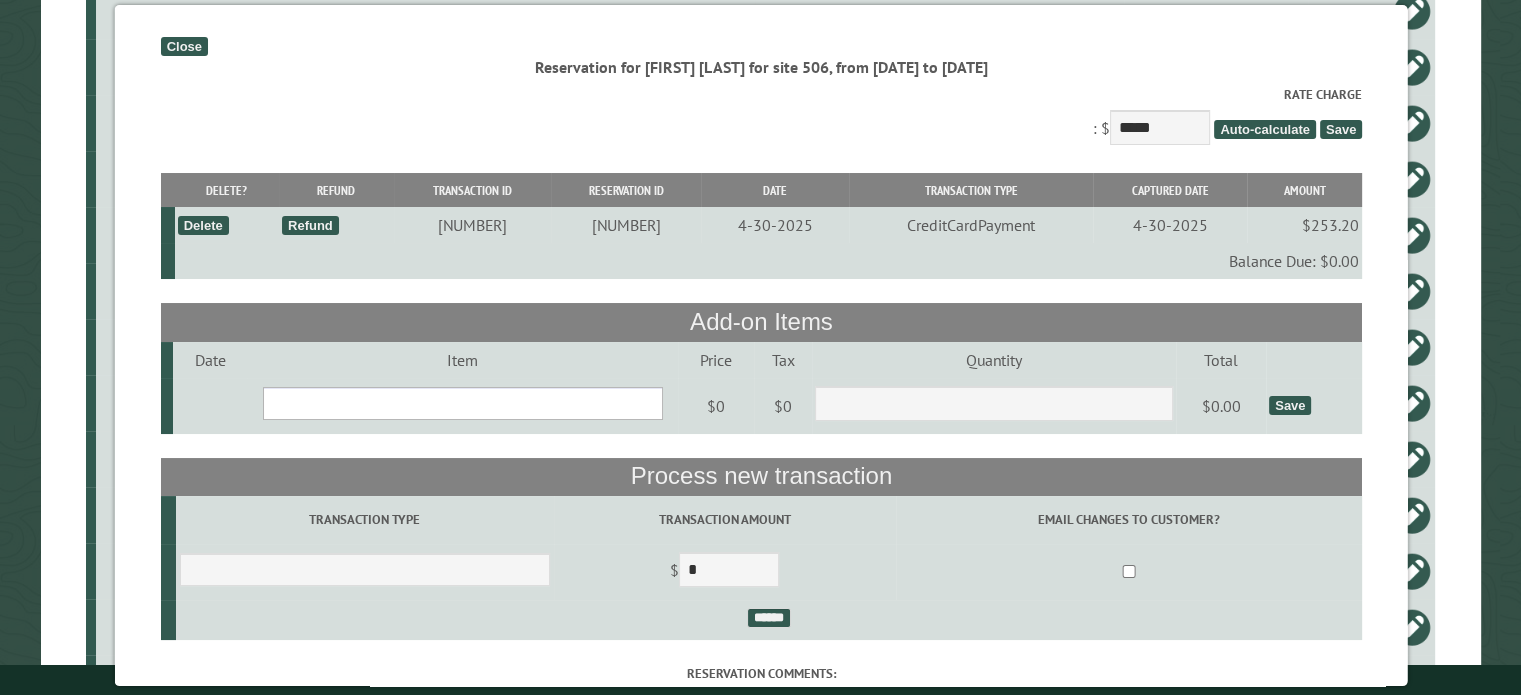 click on "**********" at bounding box center [462, 403] 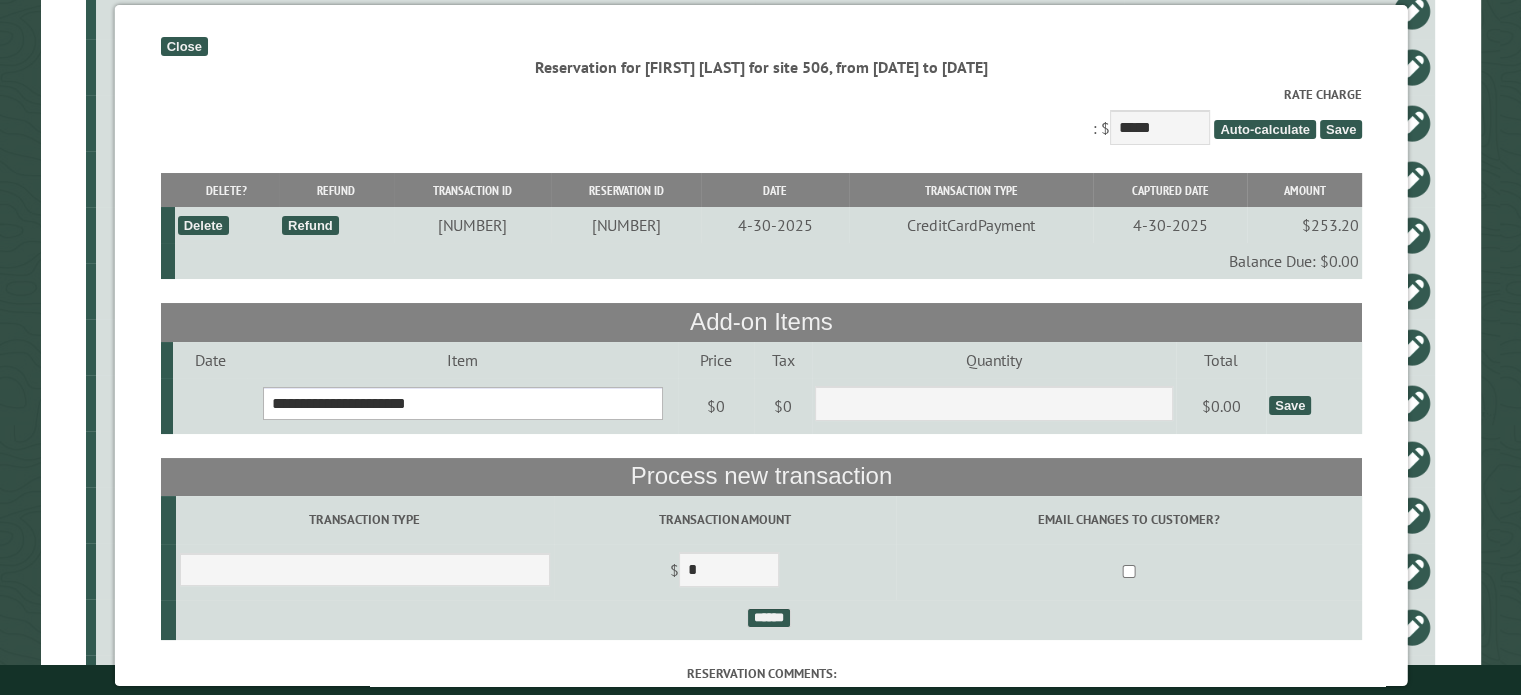 click on "**********" at bounding box center [462, 403] 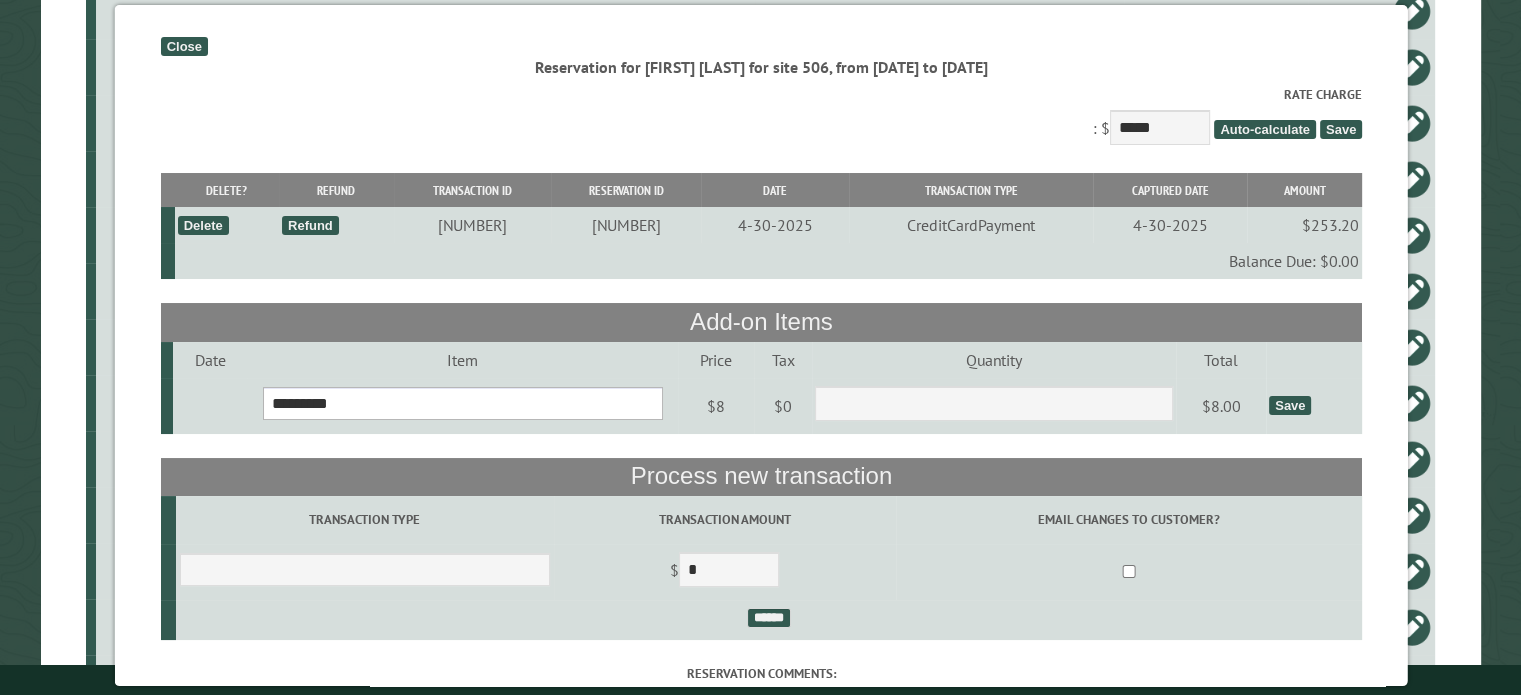 click on "**********" at bounding box center (462, 403) 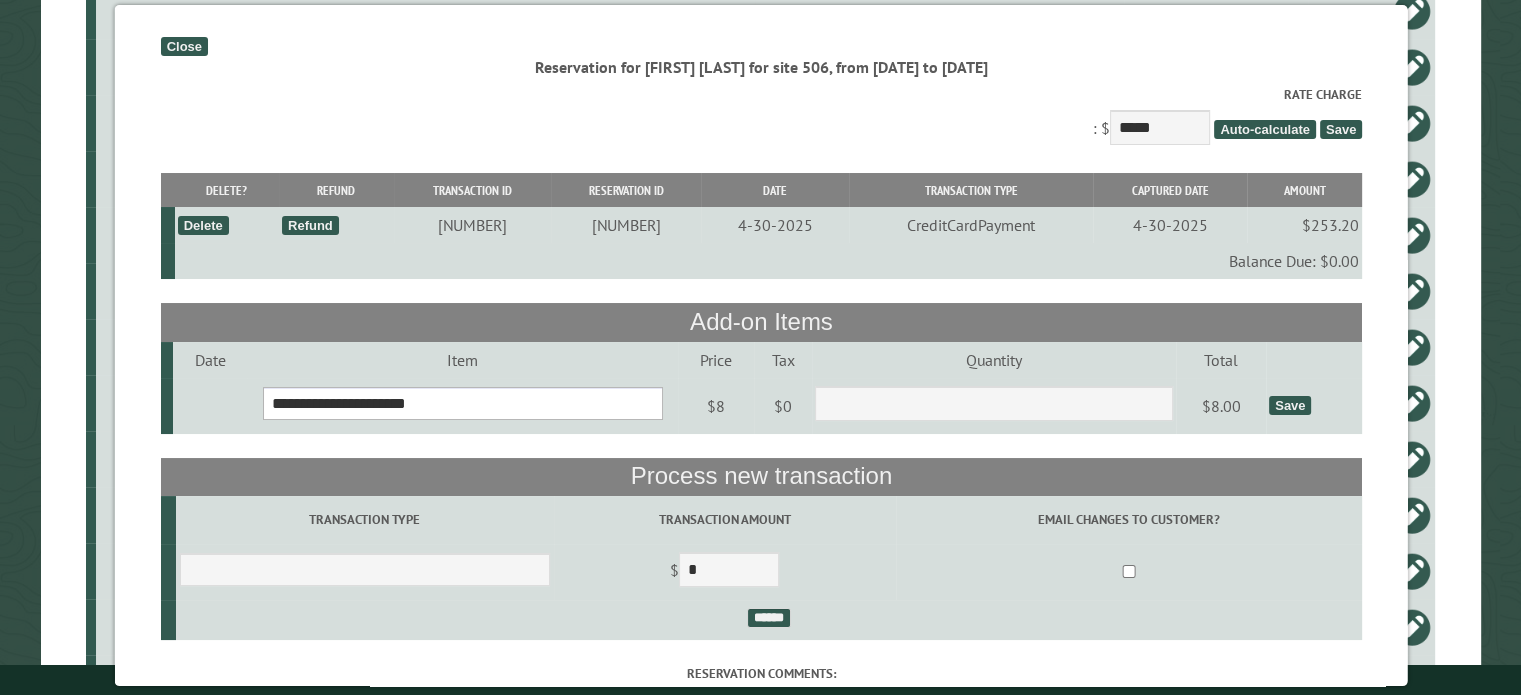 click on "**********" at bounding box center [462, 403] 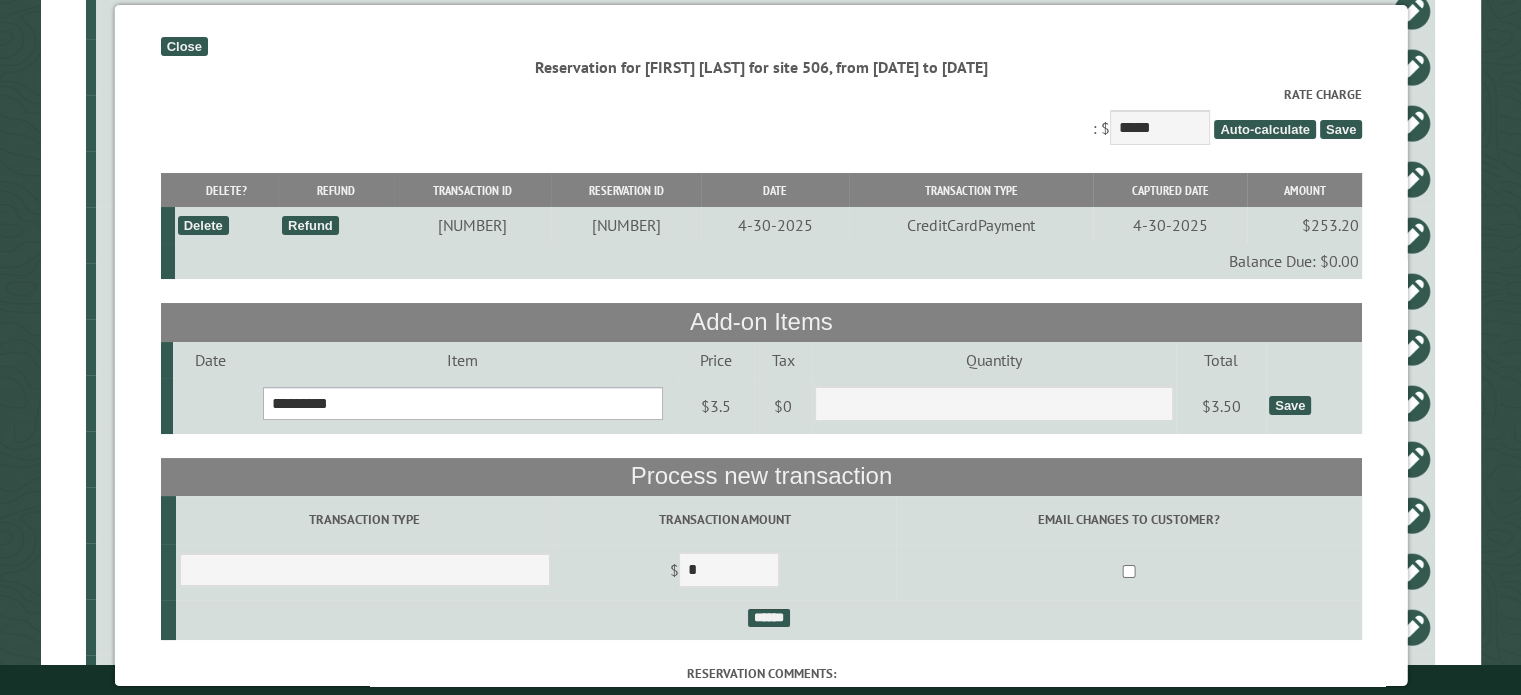 click on "**********" at bounding box center [462, 403] 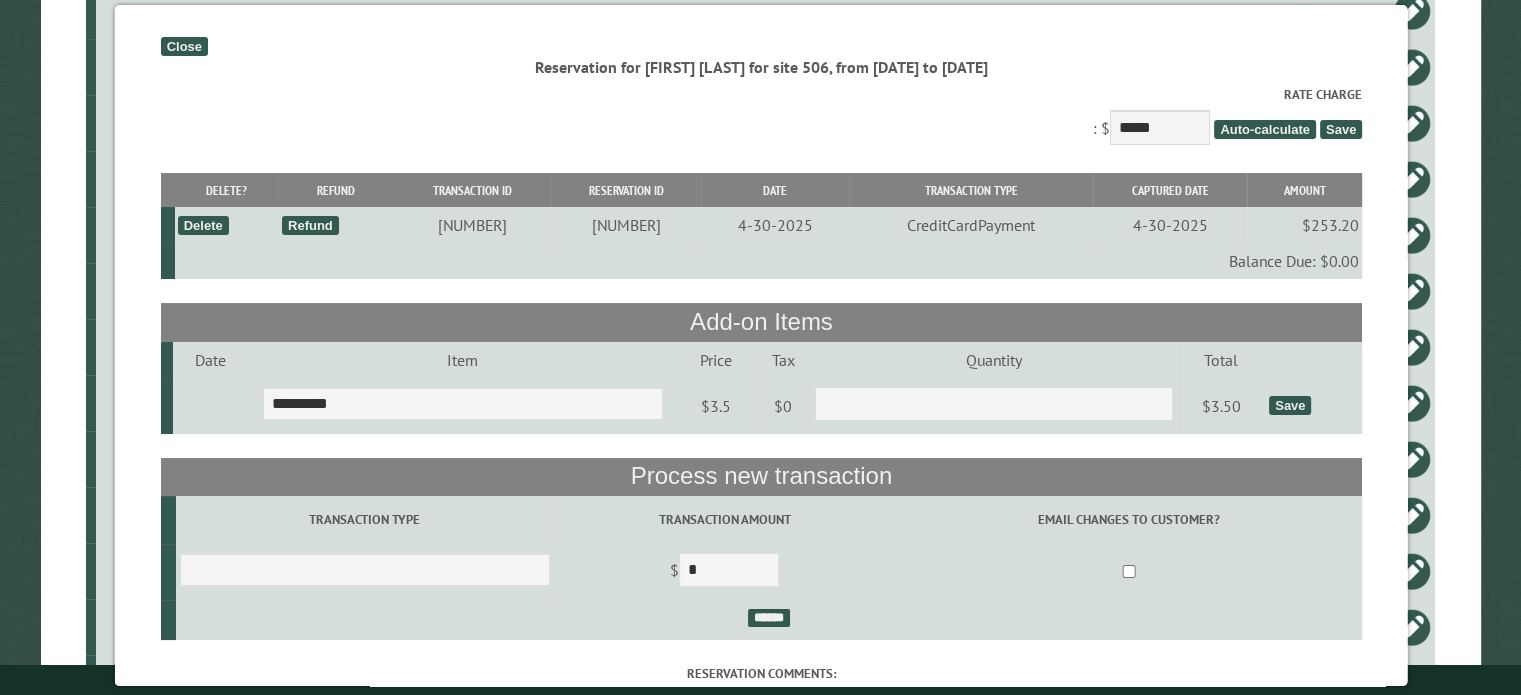 click on "Rate Charge : $ *****
Auto-calculate
Save" at bounding box center (761, 117) 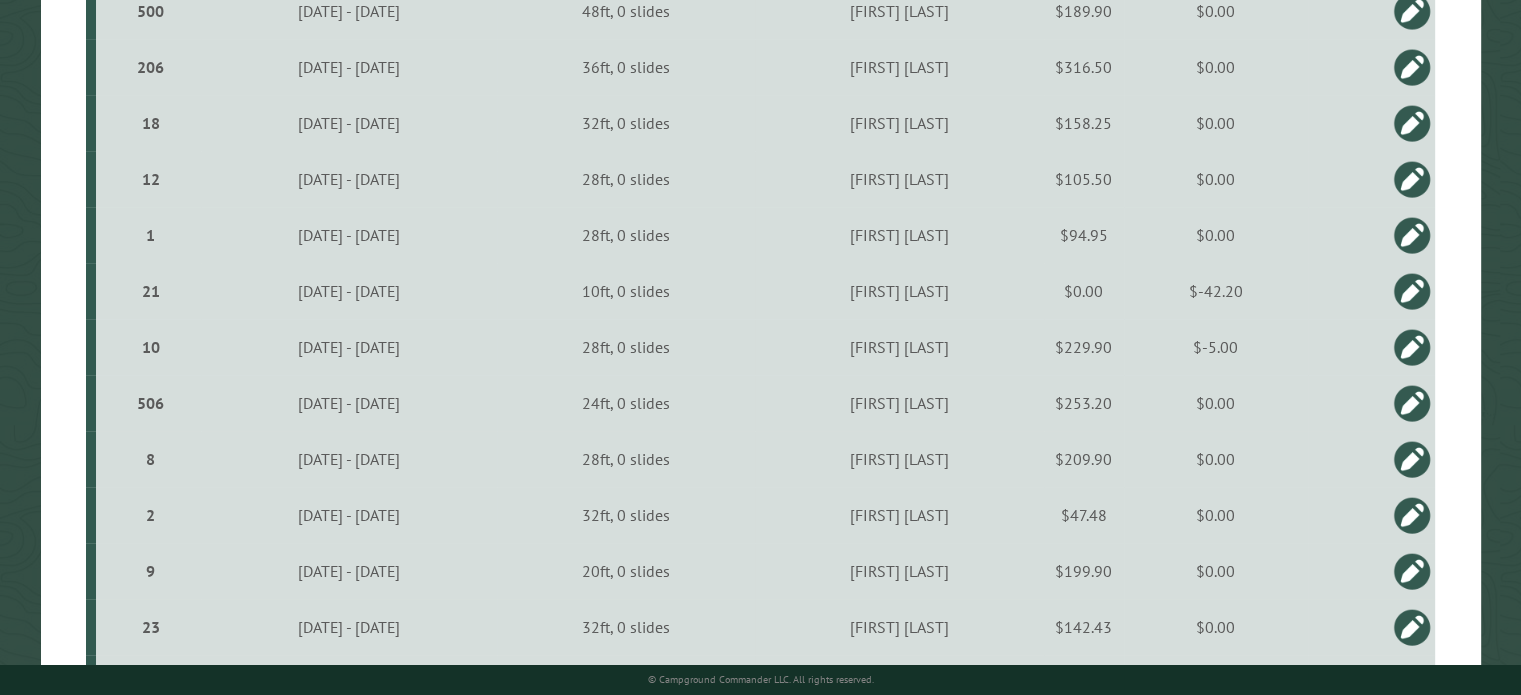 click on "10" at bounding box center [150, 347] 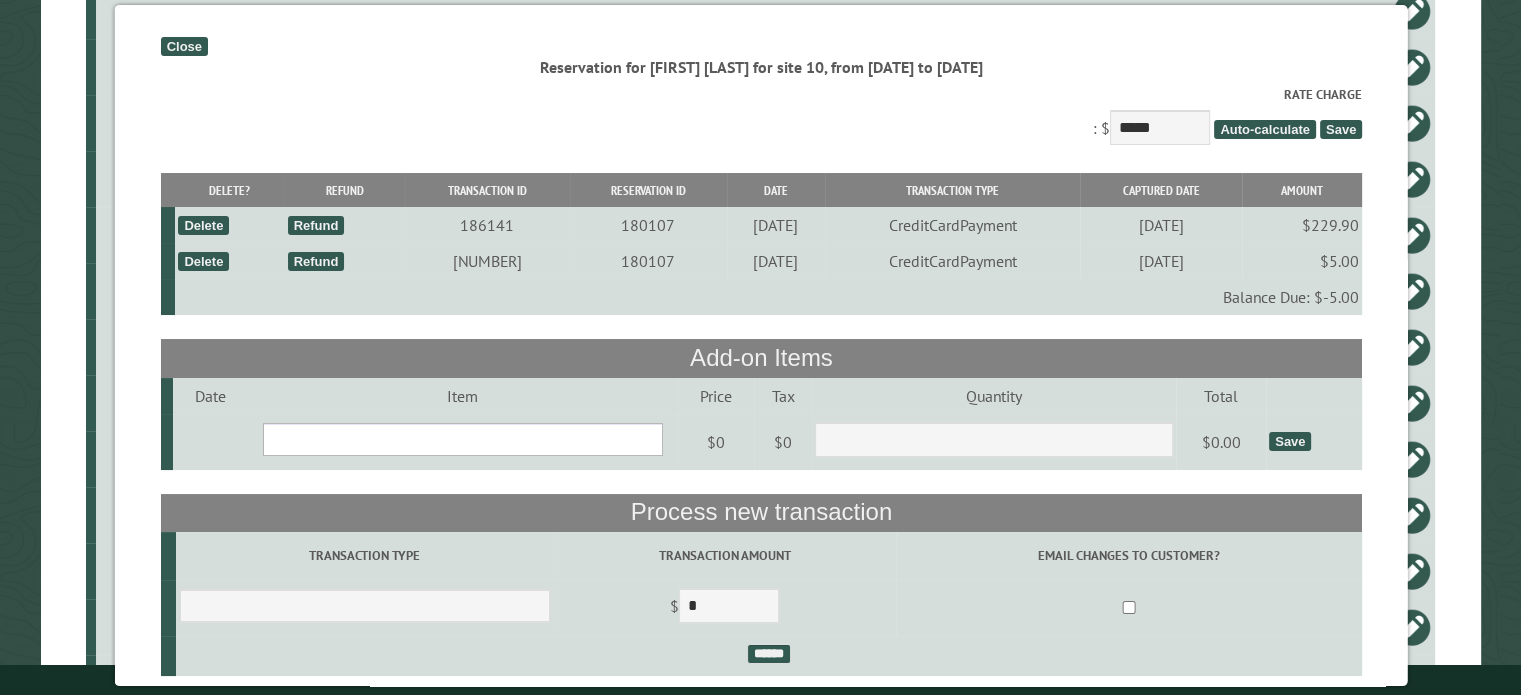 click on "**********" at bounding box center (462, 439) 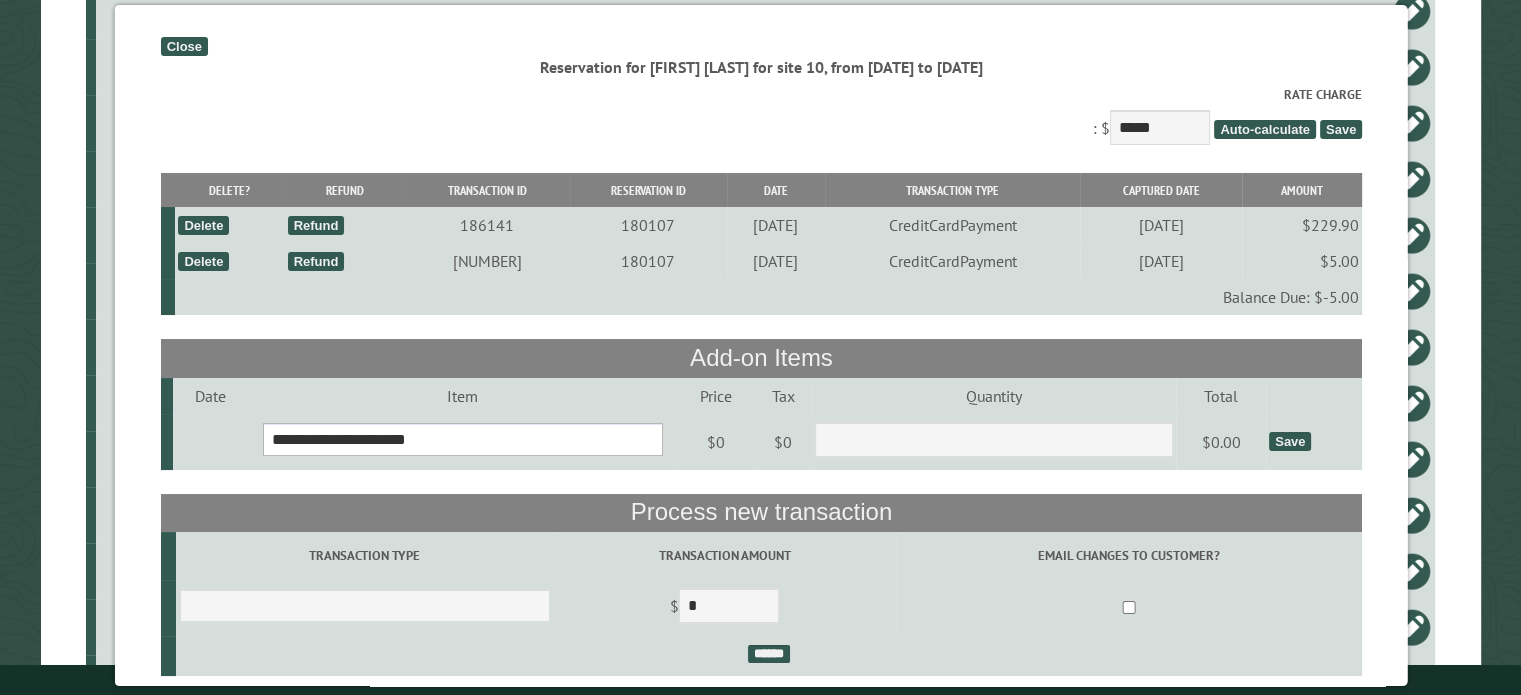 click on "**********" at bounding box center [462, 439] 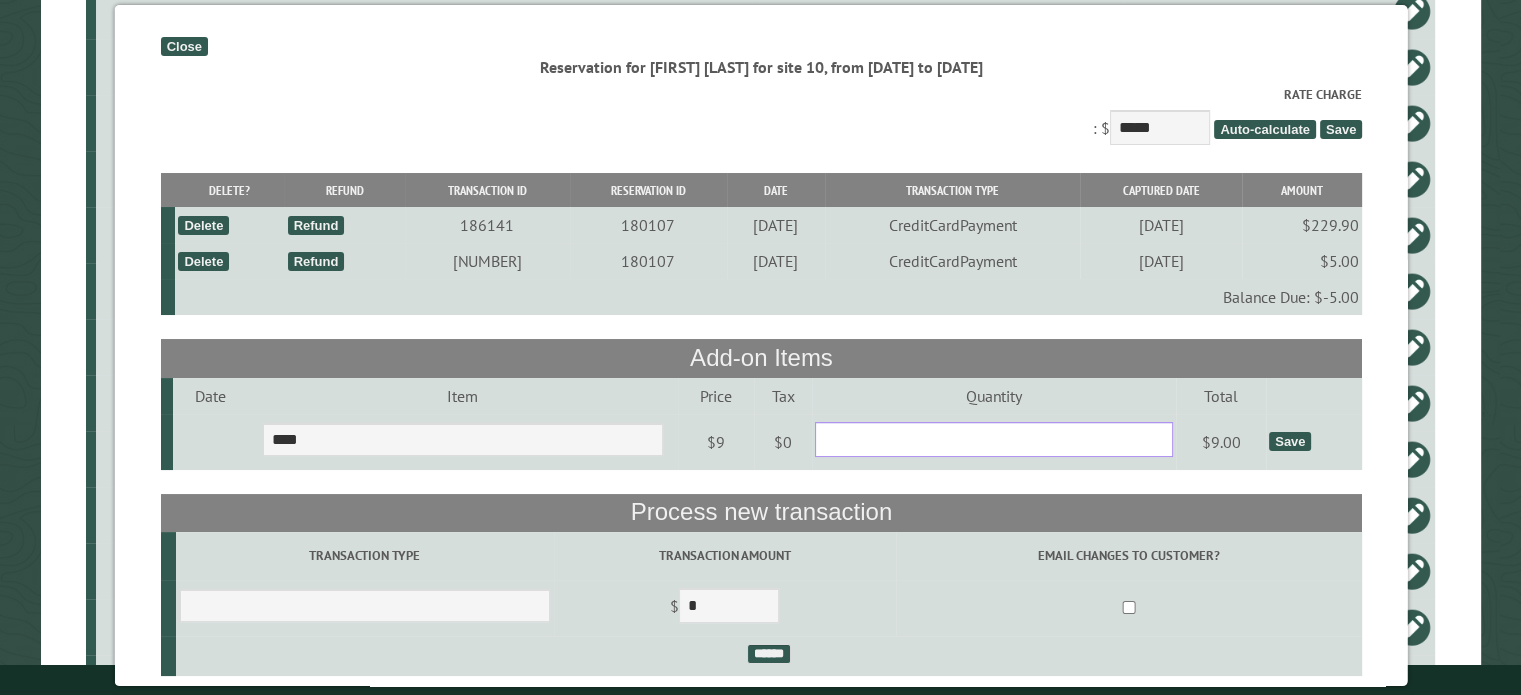 click on "*" at bounding box center [993, 439] 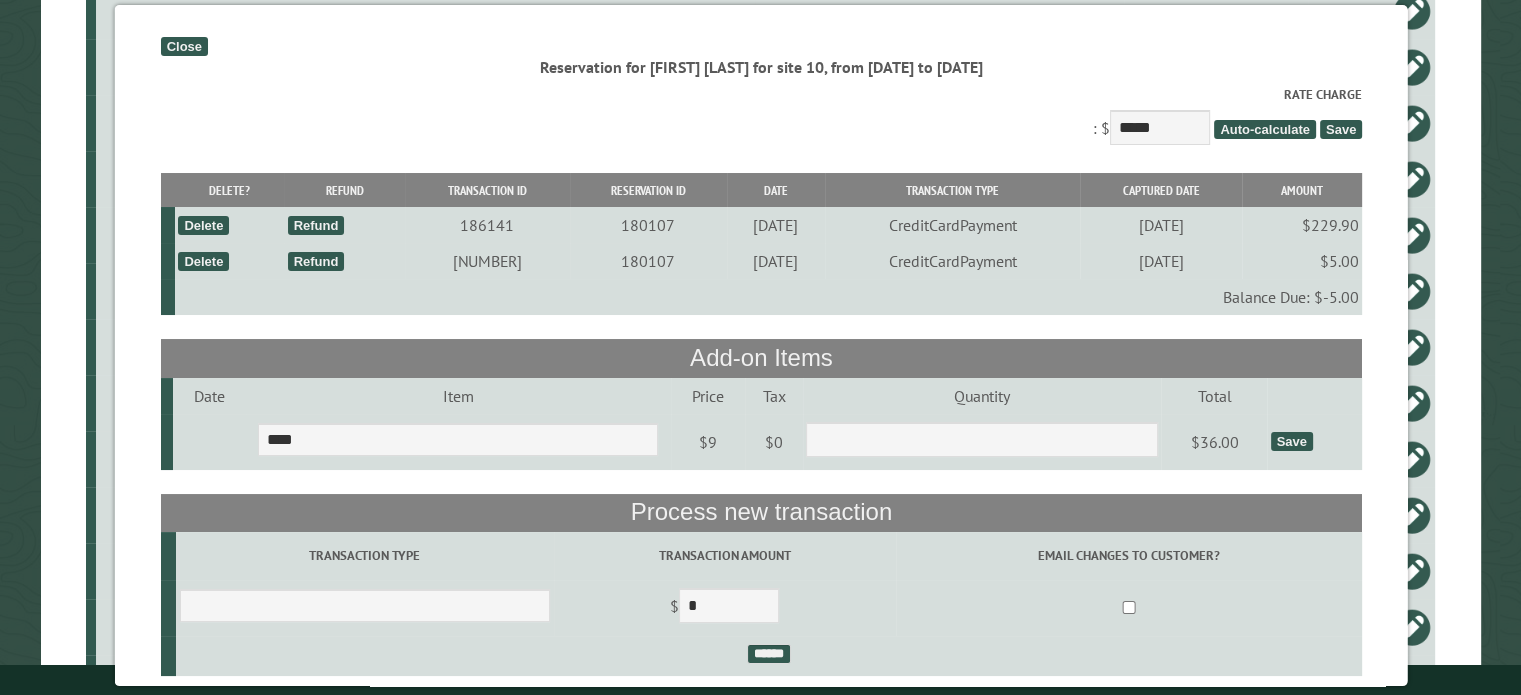 click on "Save" at bounding box center [1291, 441] 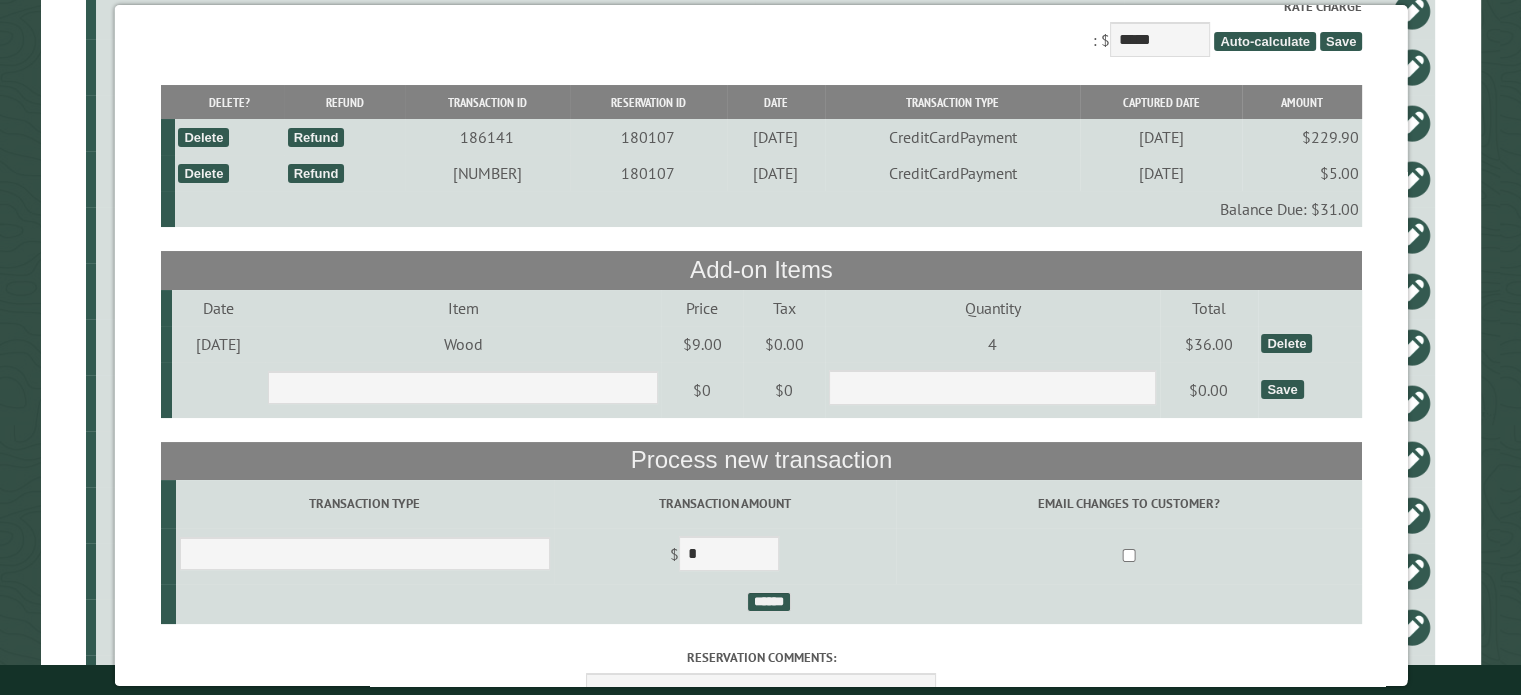 scroll, scrollTop: 90, scrollLeft: 0, axis: vertical 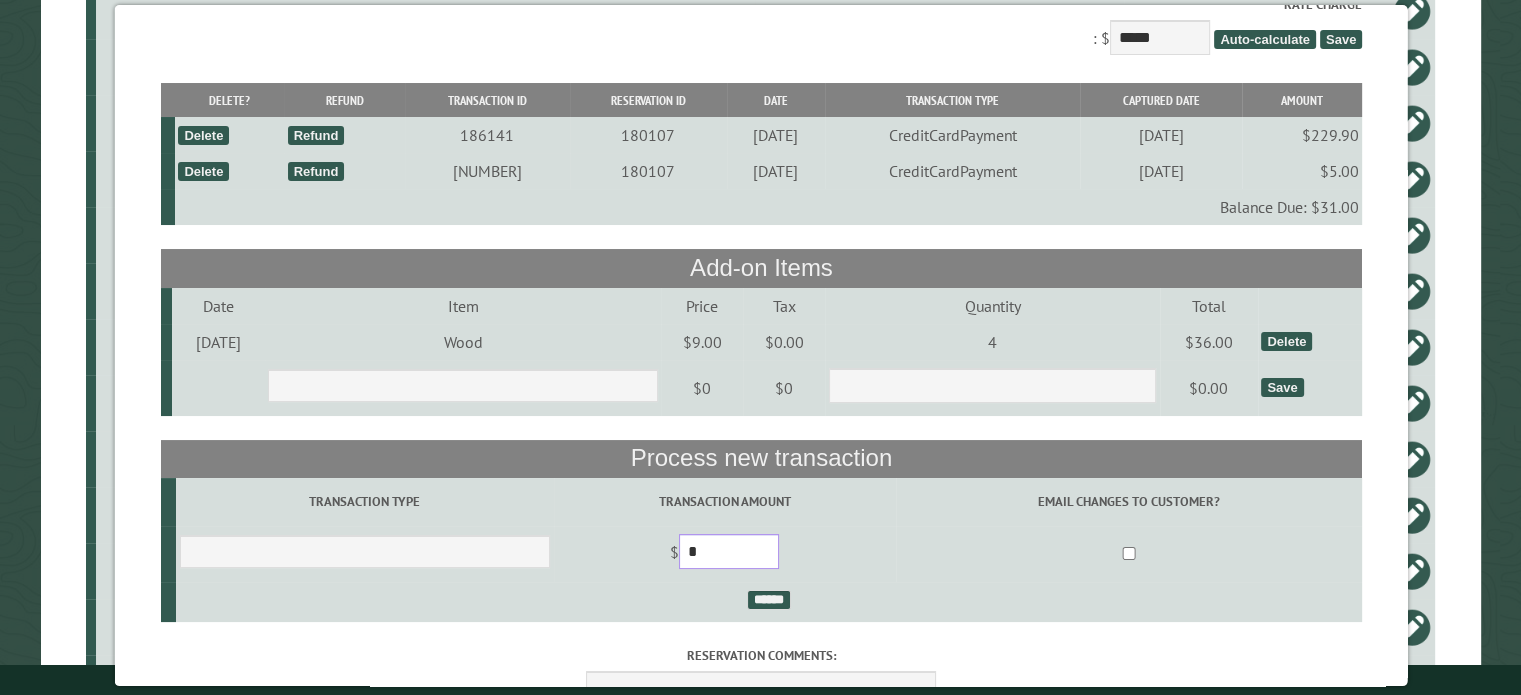 click on "*" at bounding box center [728, 551] 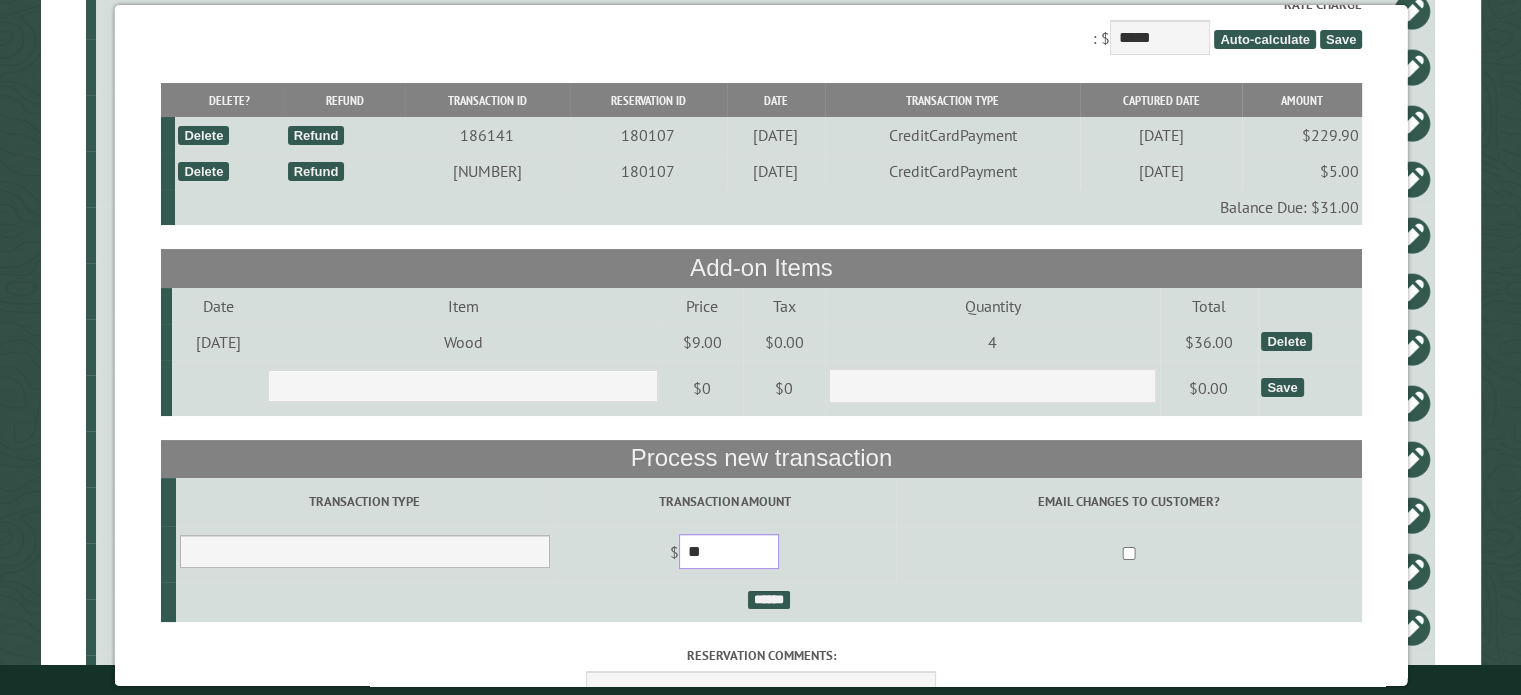 type on "**" 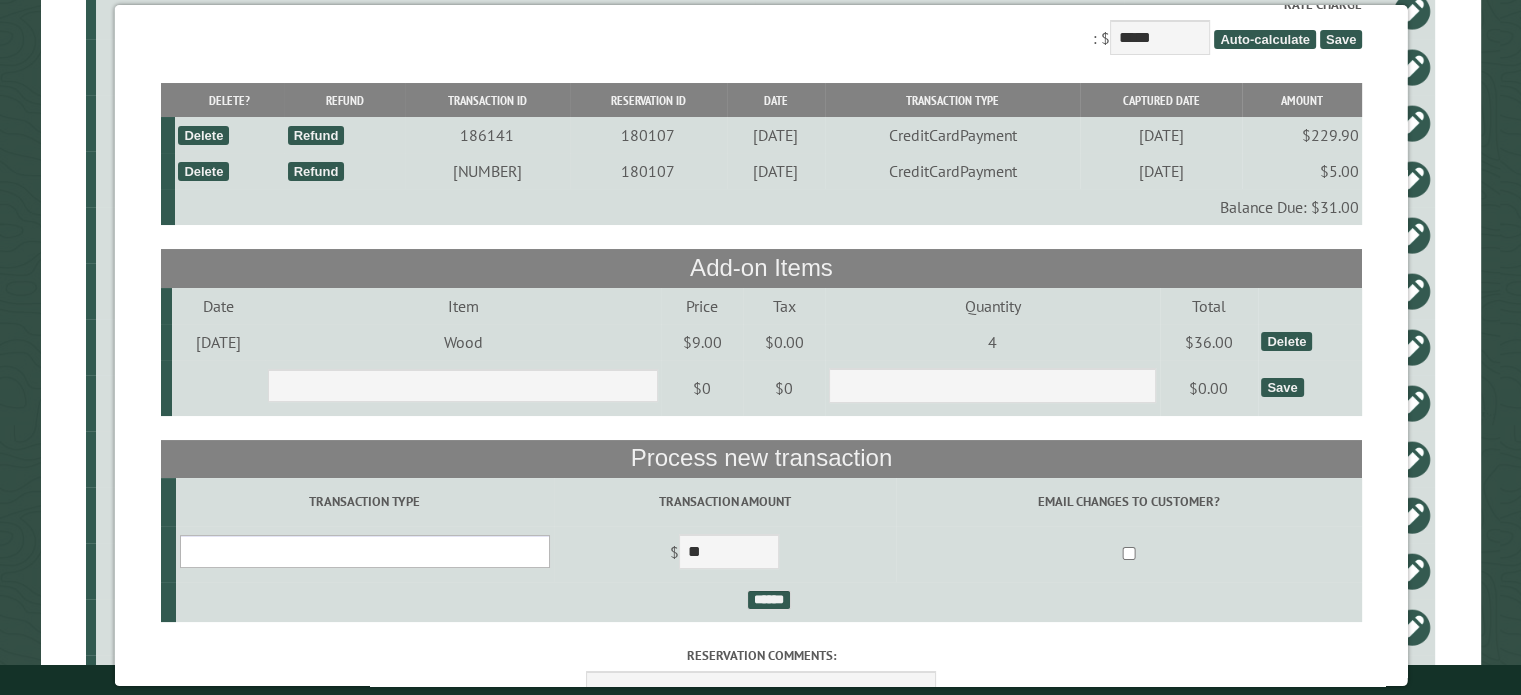 click on "**********" at bounding box center [364, 551] 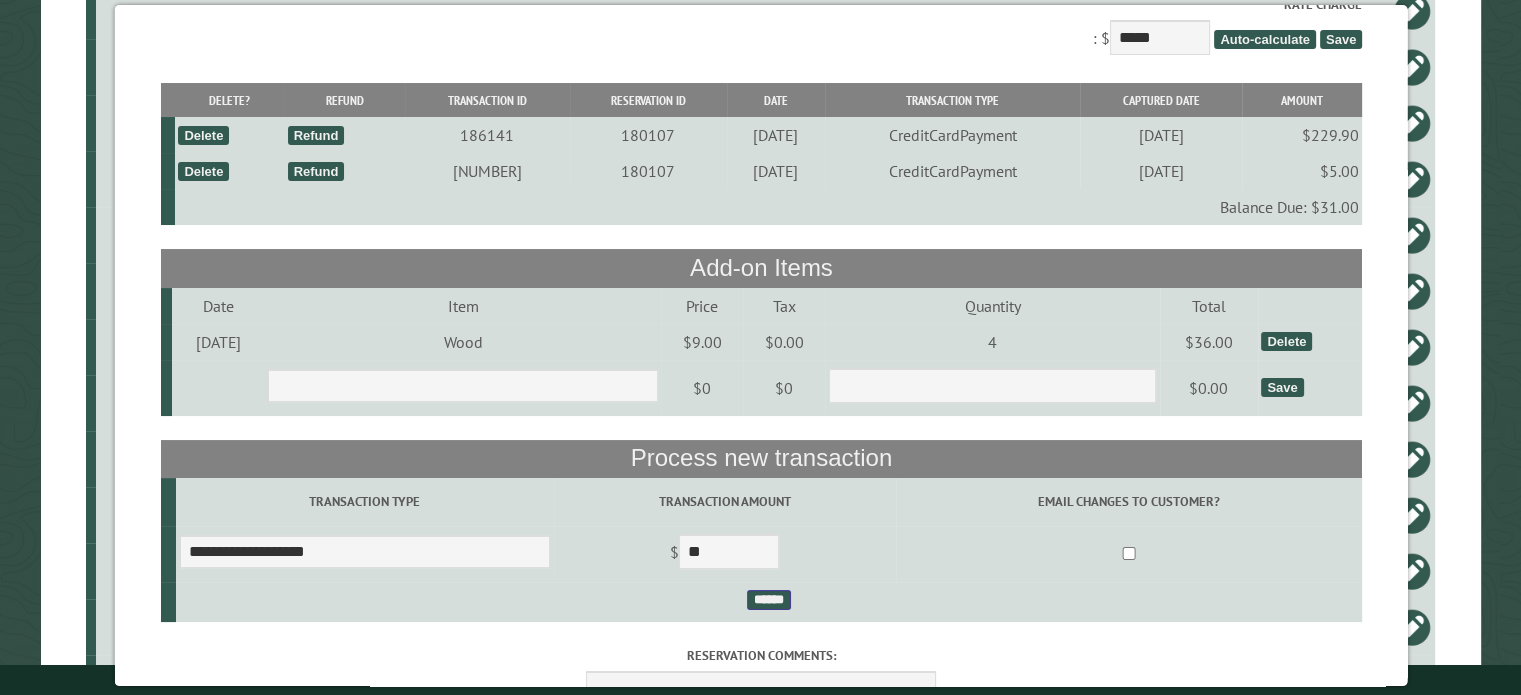 click on "******" at bounding box center [768, 600] 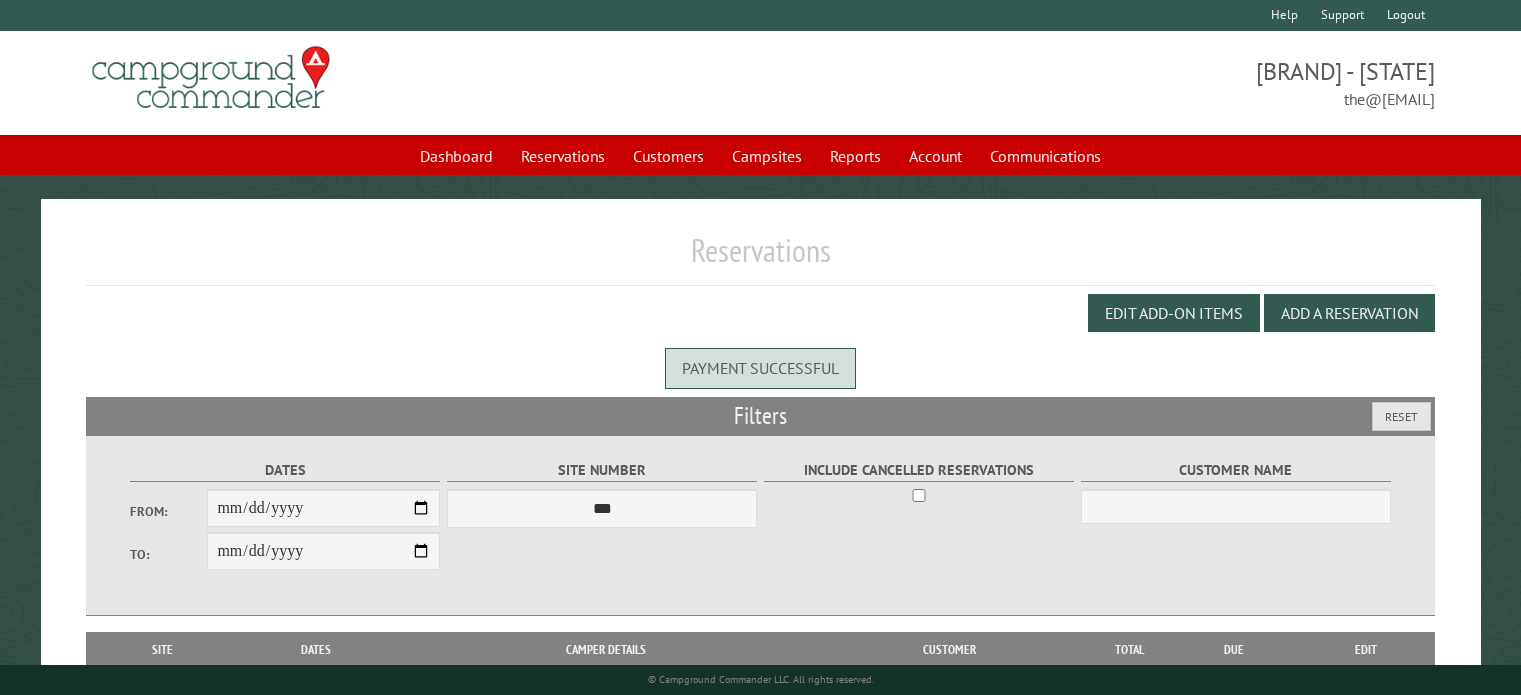 scroll, scrollTop: 0, scrollLeft: 0, axis: both 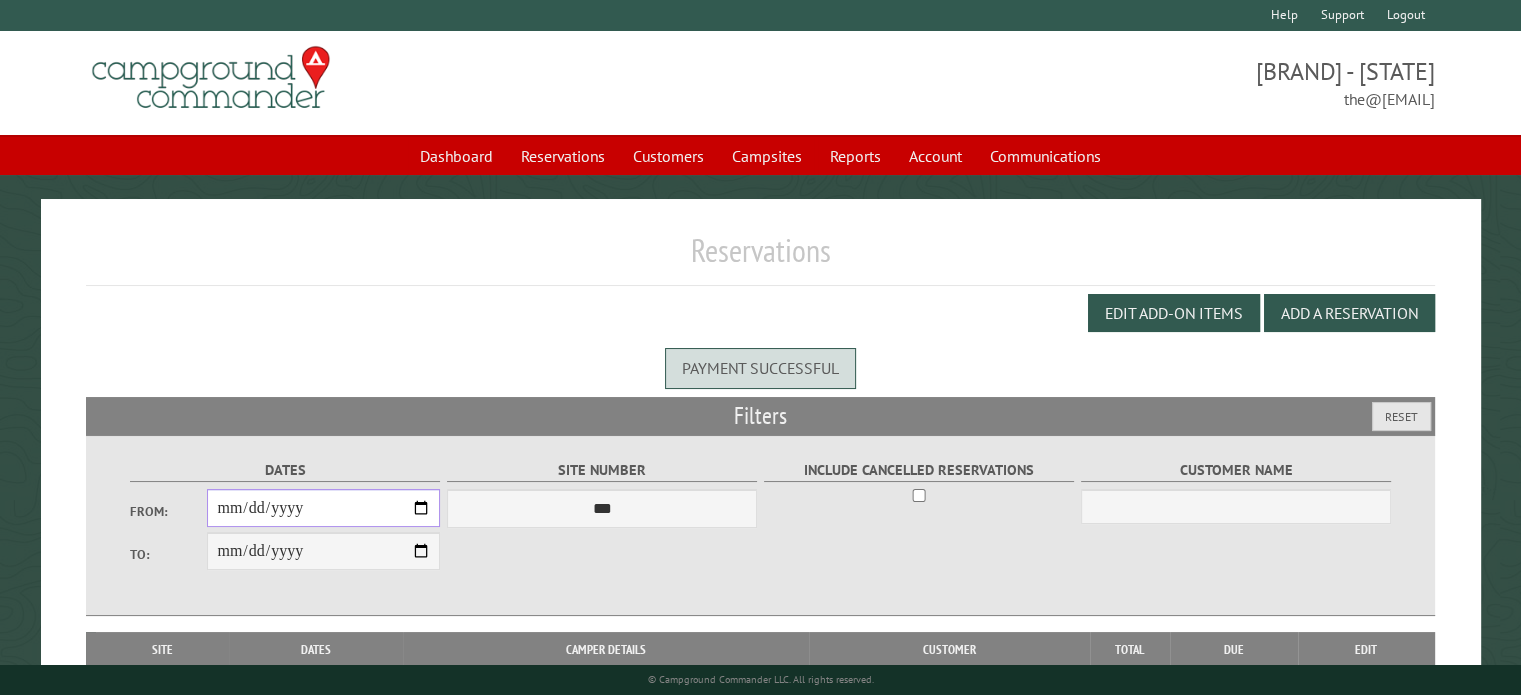 click on "From:" at bounding box center [323, 508] 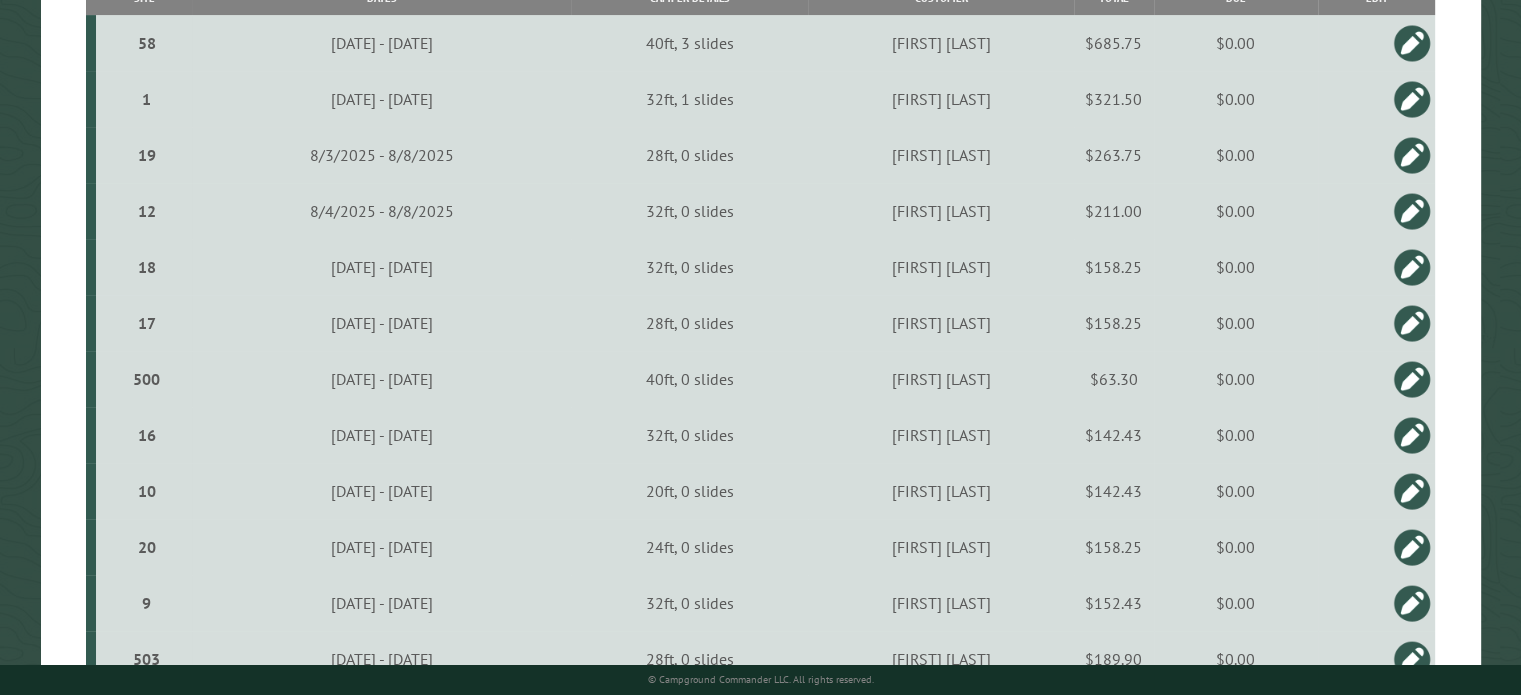 scroll, scrollTop: 862, scrollLeft: 0, axis: vertical 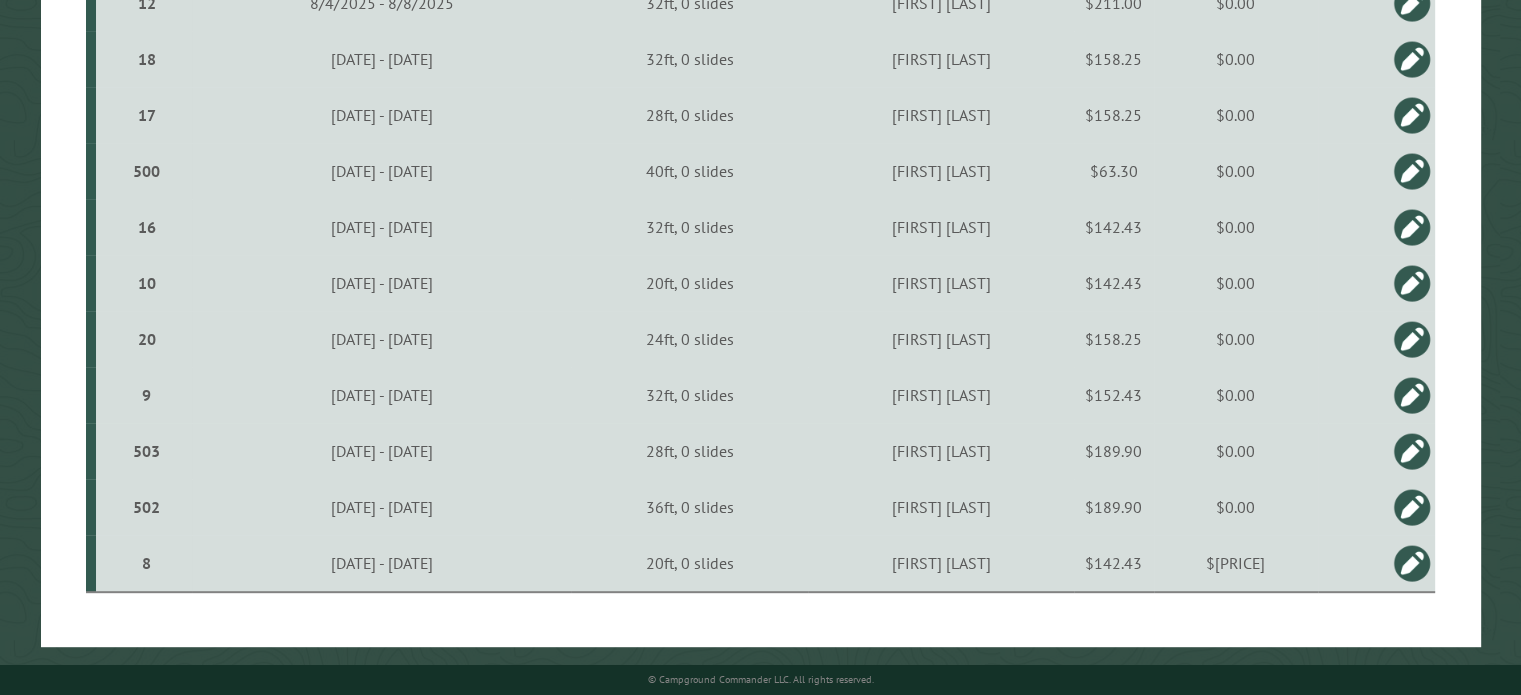click at bounding box center (1412, 563) 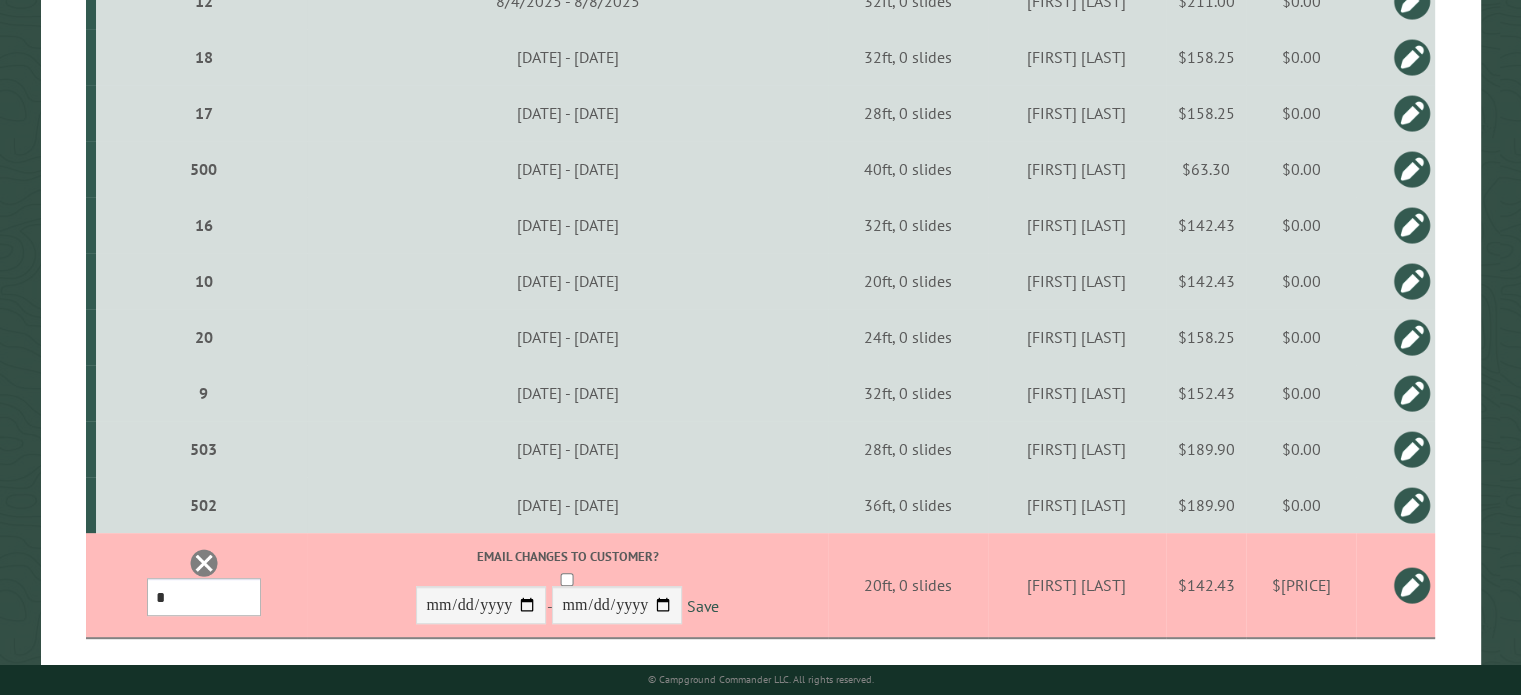click on "*** * * * * * * * * ** ** ** ** ** ** ** ** ** ** ** ** ** ** ** ** ** *** *** *** *** *** *** *** *** *** *** *** *** *** *** *** *** *** *** *** *** *** *** *** *** *** *** *** *** *** *** *** *** *** *** *** *** * * * * * * ***** ** ** ** ****" at bounding box center (203, 597) 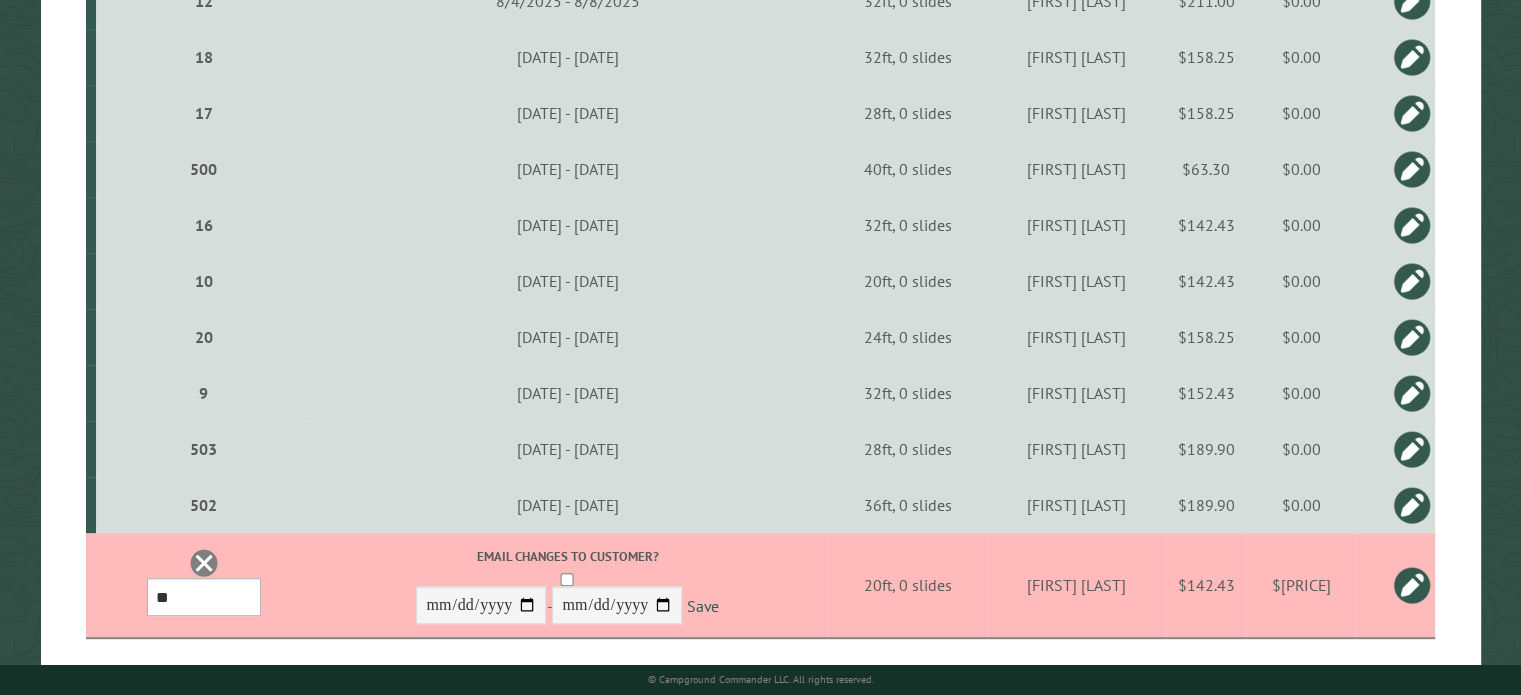 click on "*** * * * * * * * * ** ** ** ** ** ** ** ** ** ** ** ** ** ** ** ** ** *** *** *** *** *** *** *** *** *** *** *** *** *** *** *** *** *** *** *** *** *** *** *** *** *** *** *** *** *** *** *** *** *** *** *** *** * * * * * * ***** ** ** ** ****" at bounding box center [203, 597] 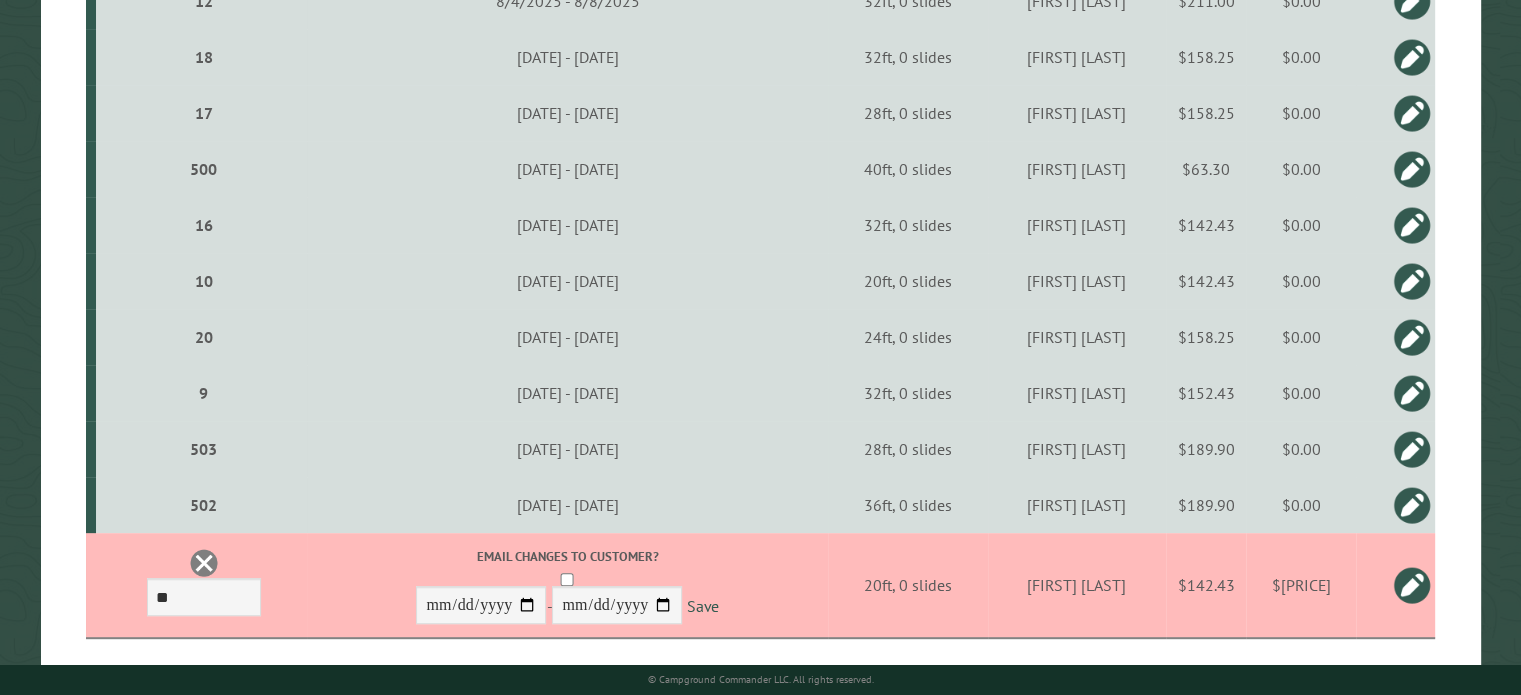 click at bounding box center (1412, 585) 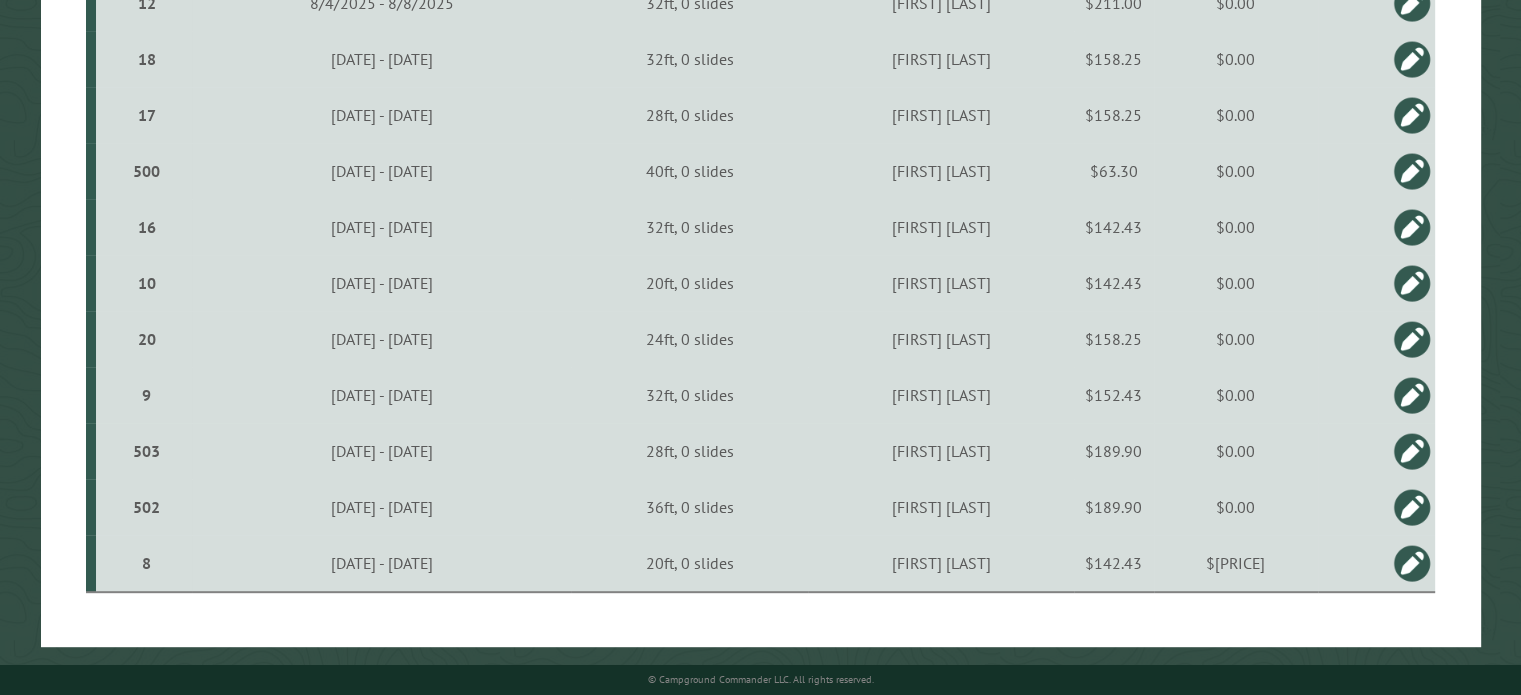 click at bounding box center (1412, 563) 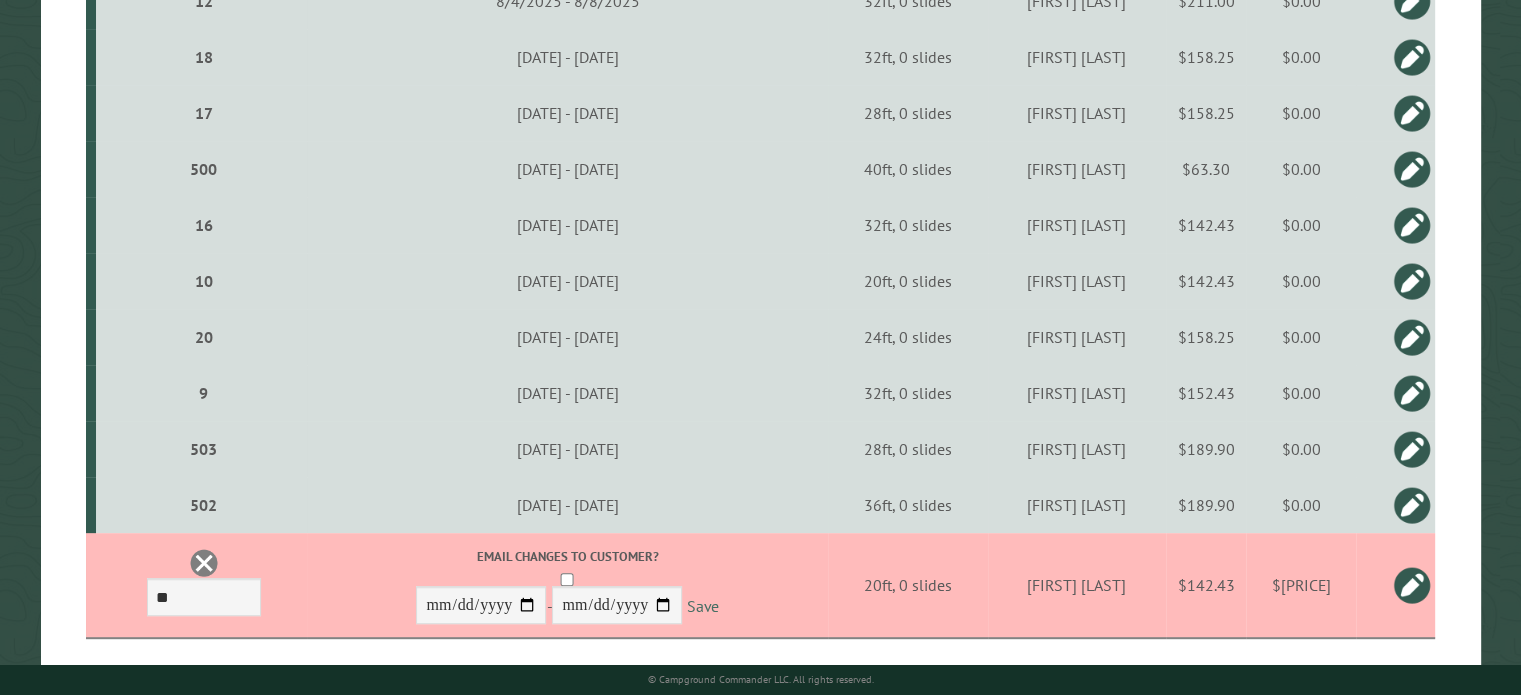 click on "Save" at bounding box center [702, 605] 